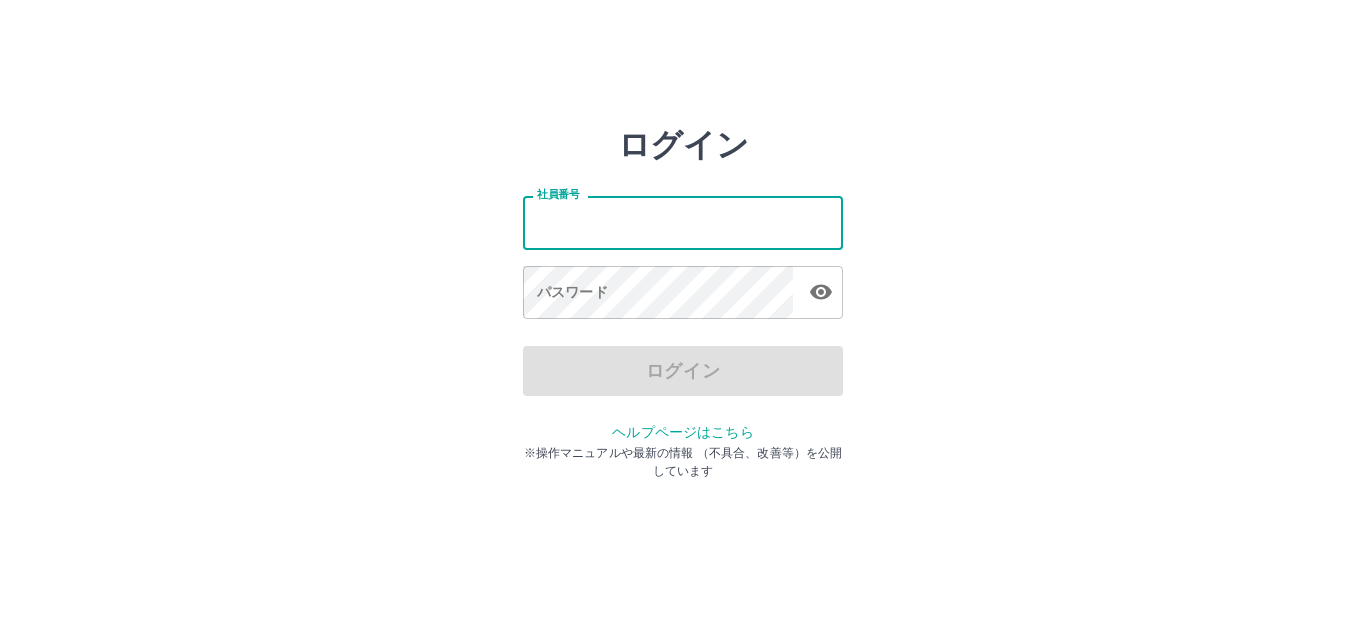 scroll, scrollTop: 0, scrollLeft: 0, axis: both 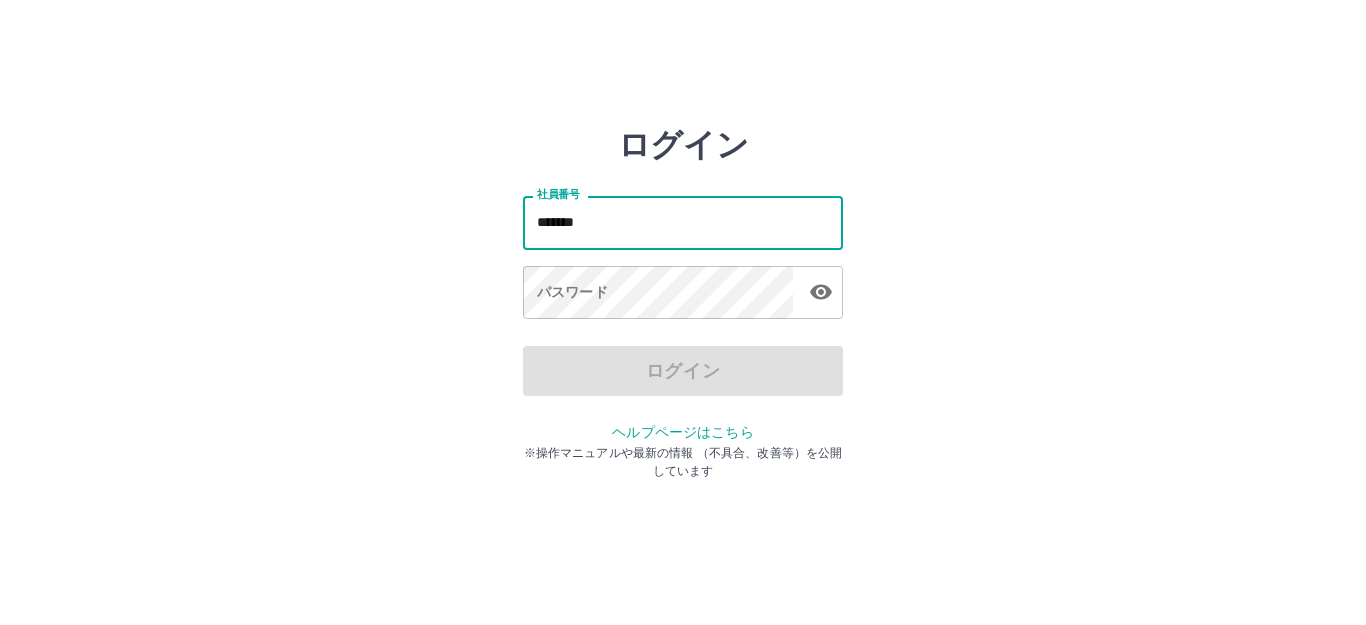 type on "*******" 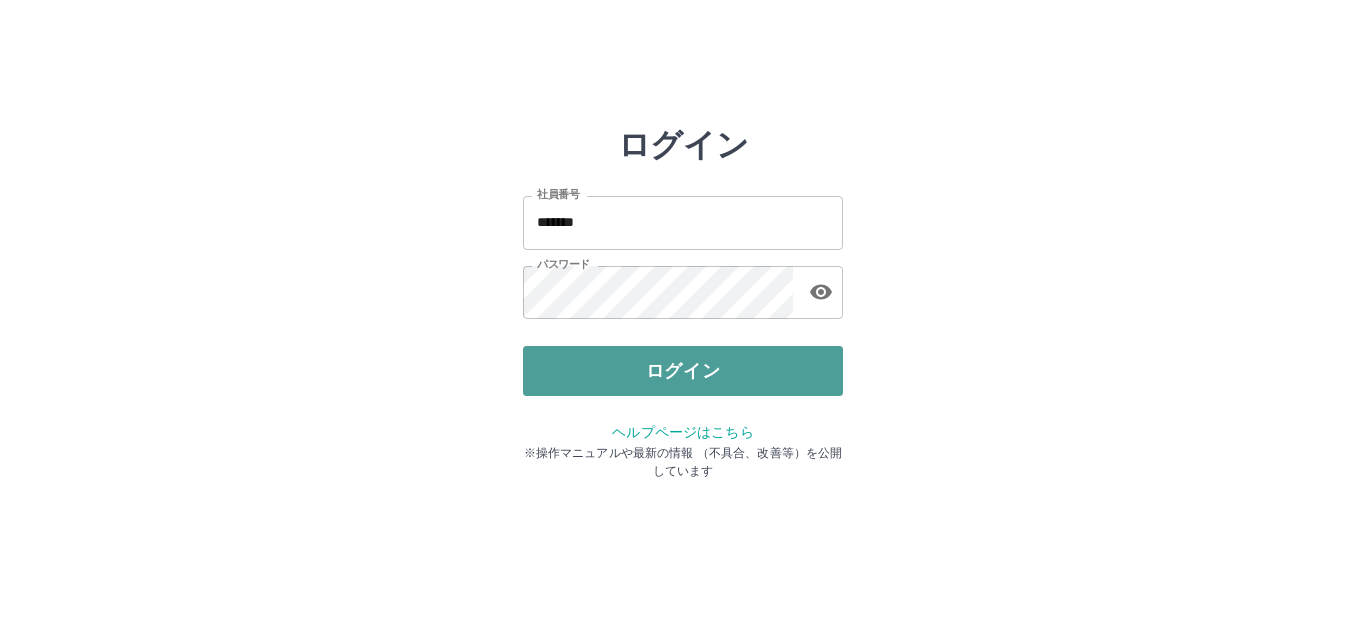 click on "ログイン" at bounding box center [683, 371] 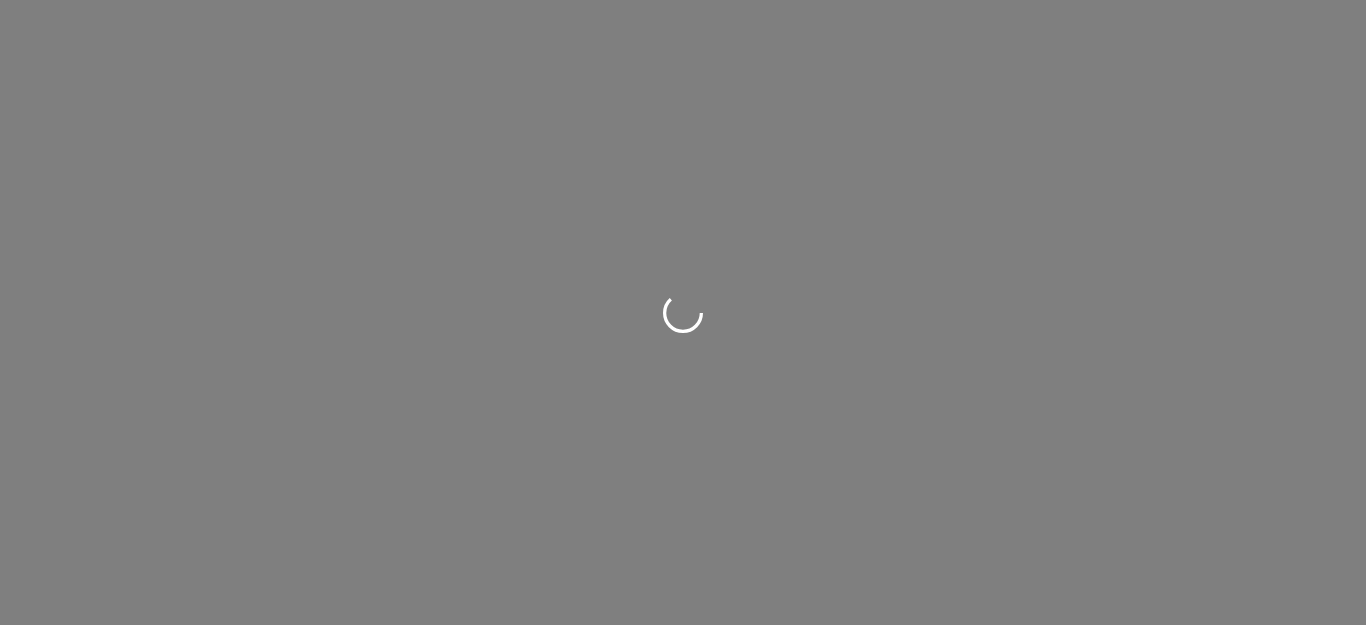 scroll, scrollTop: 0, scrollLeft: 0, axis: both 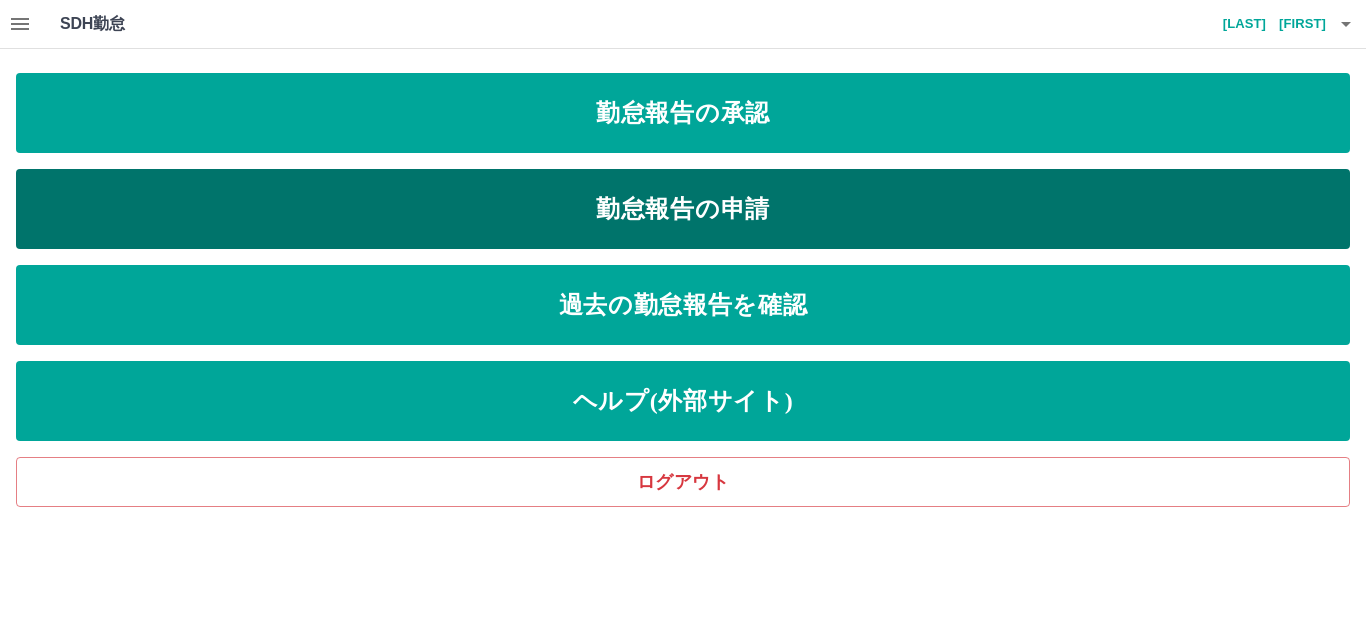 click on "勤怠報告の申請" at bounding box center [683, 209] 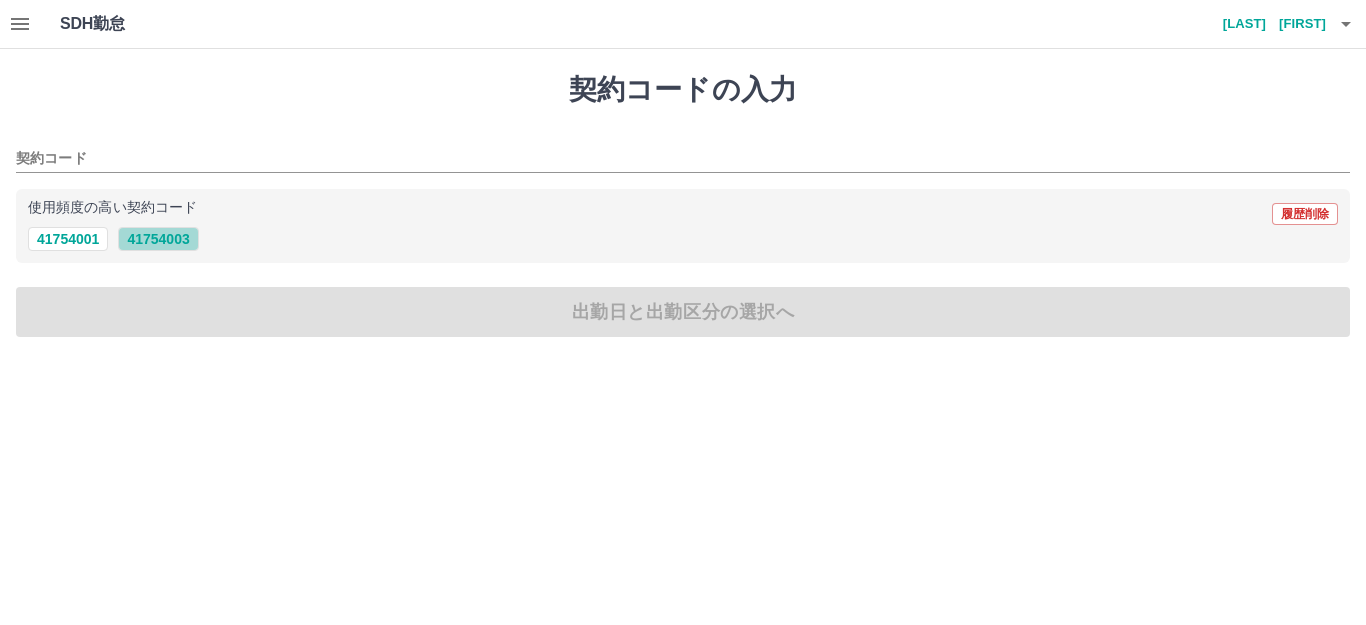click on "41754003" at bounding box center [158, 239] 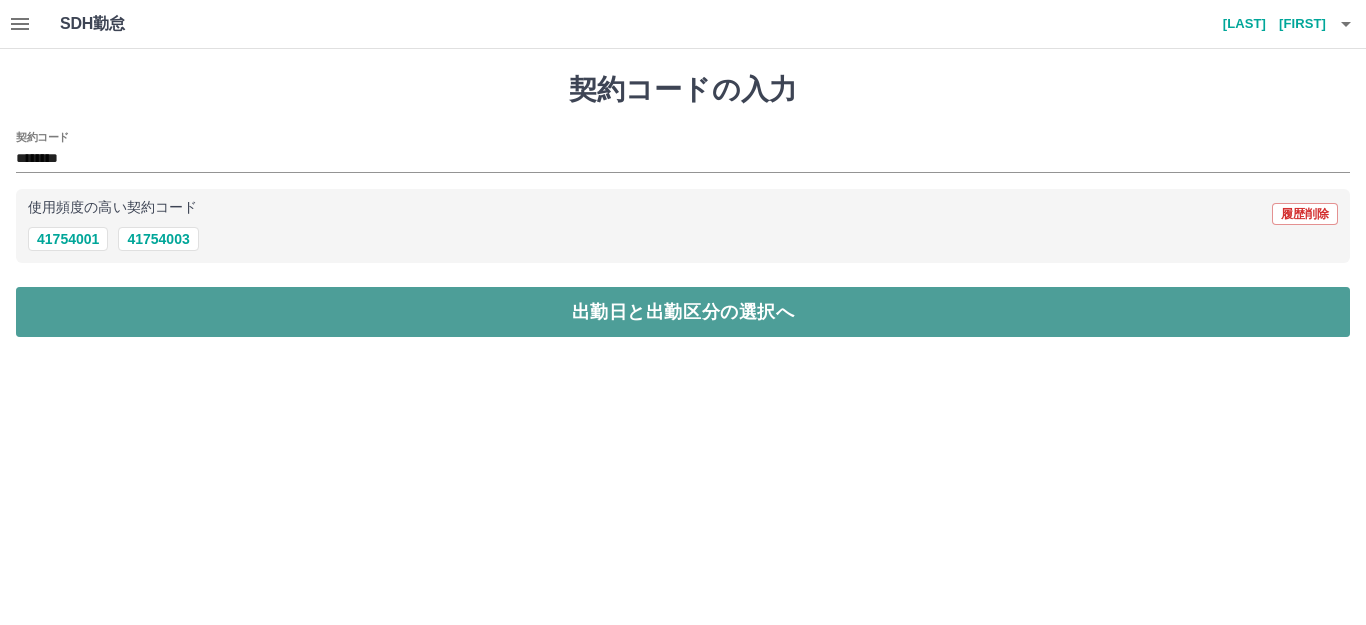 click on "出勤日と出勤区分の選択へ" at bounding box center [683, 312] 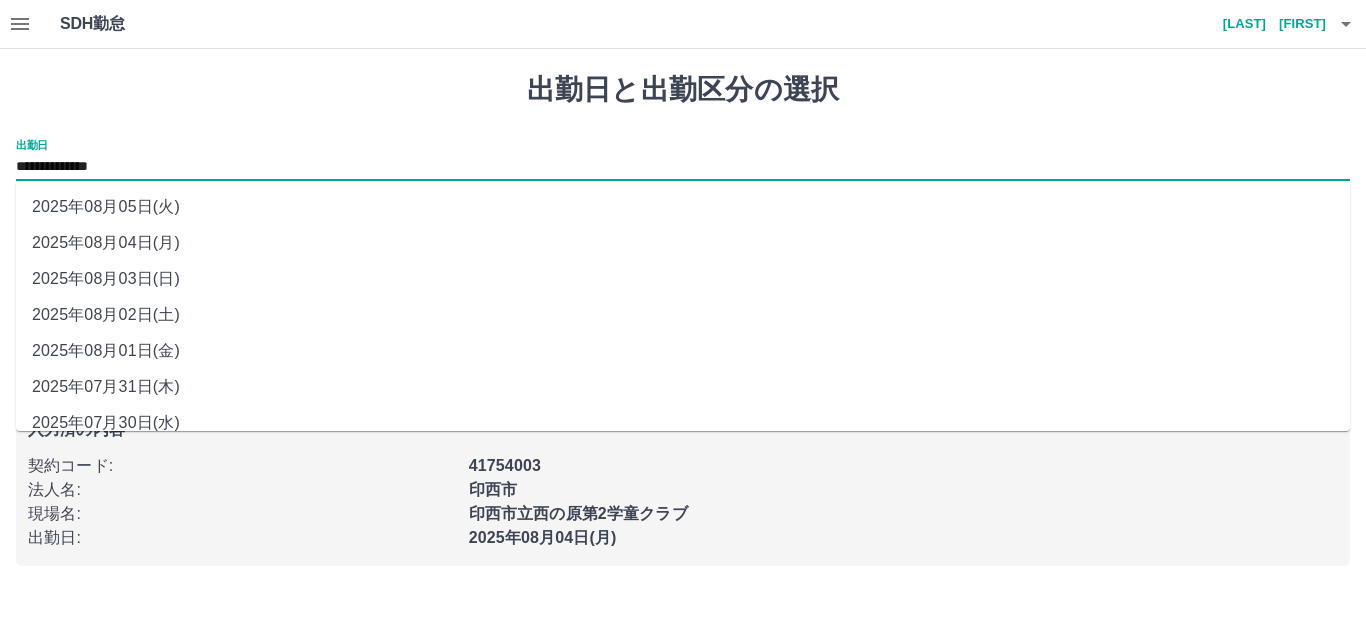 click on "**********" at bounding box center (683, 167) 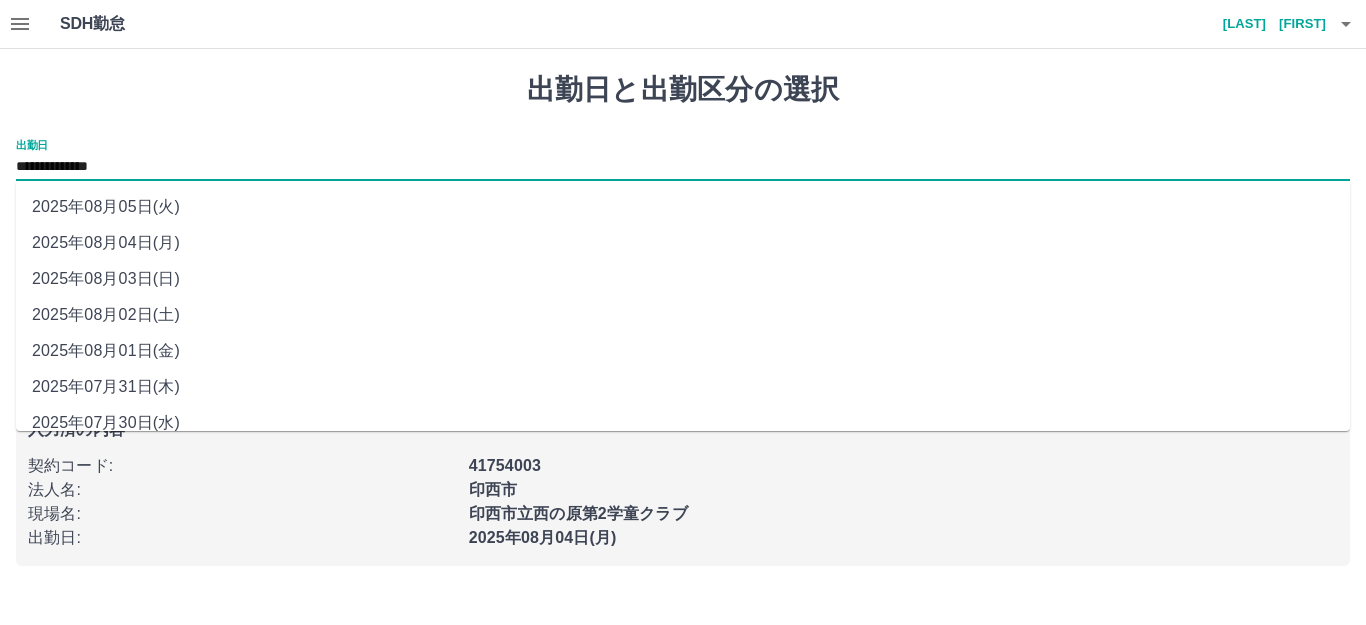 click on "2025年08月02日(土)" at bounding box center (683, 315) 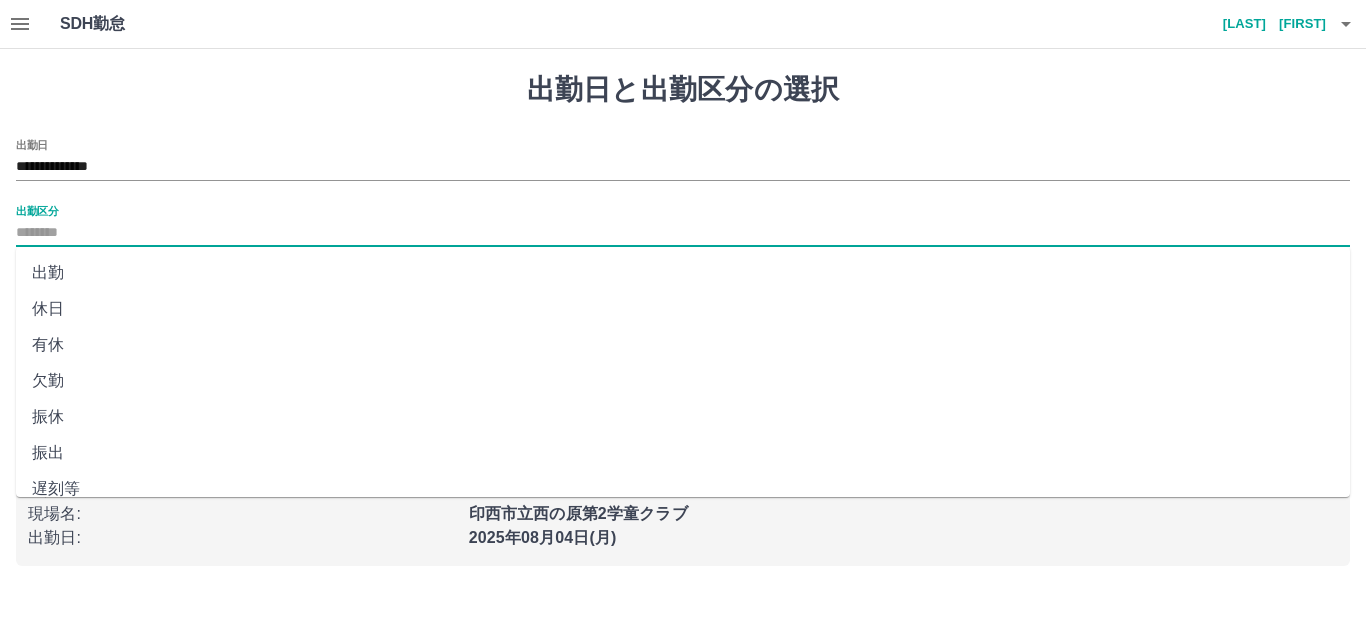 click on "出勤区分" at bounding box center (683, 233) 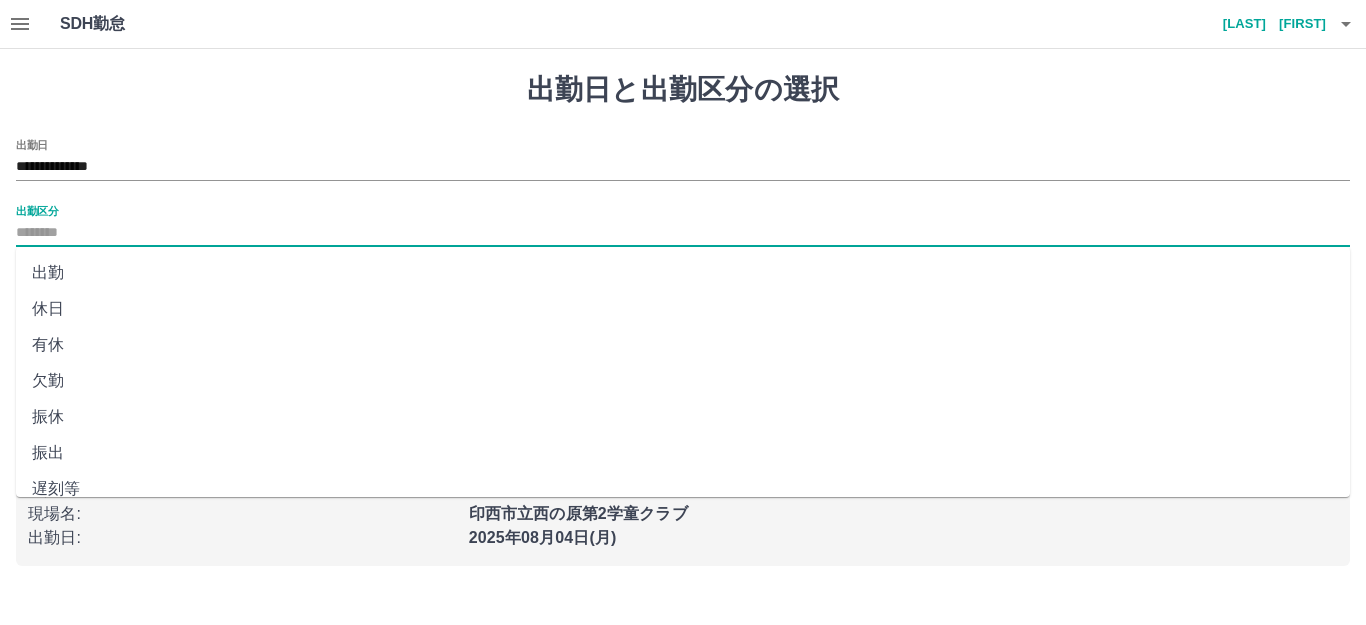 click on "休日" at bounding box center [683, 309] 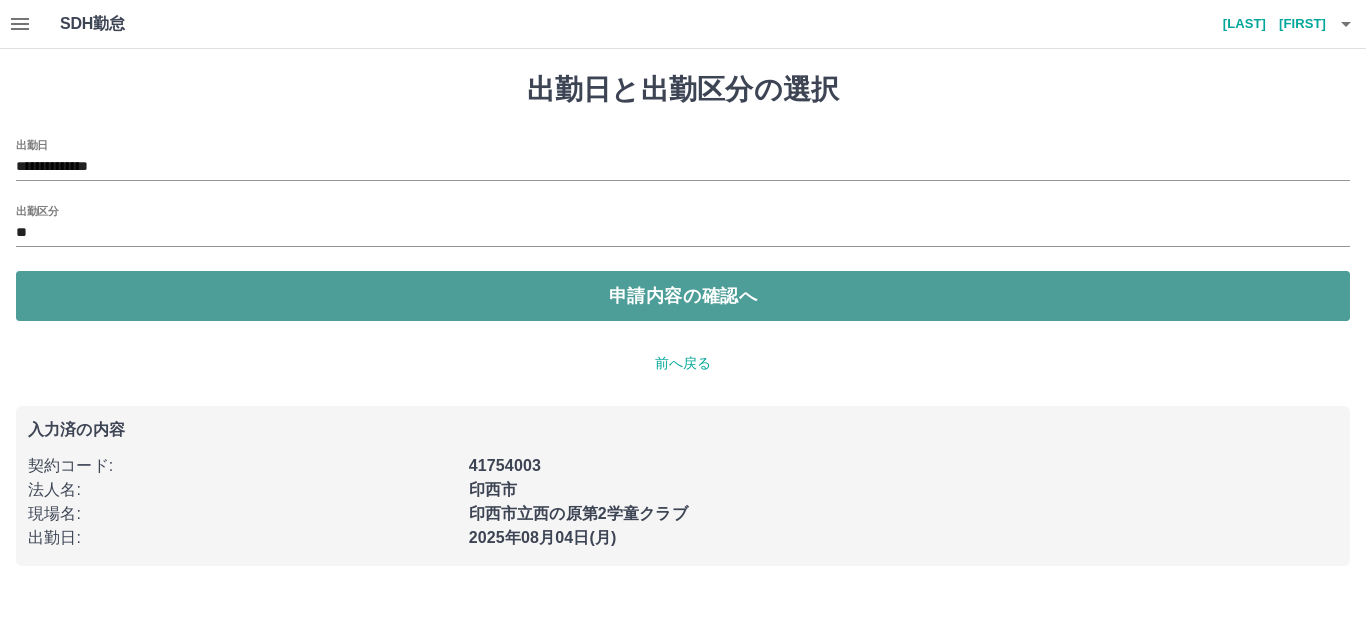 click on "申請内容の確認へ" at bounding box center [683, 296] 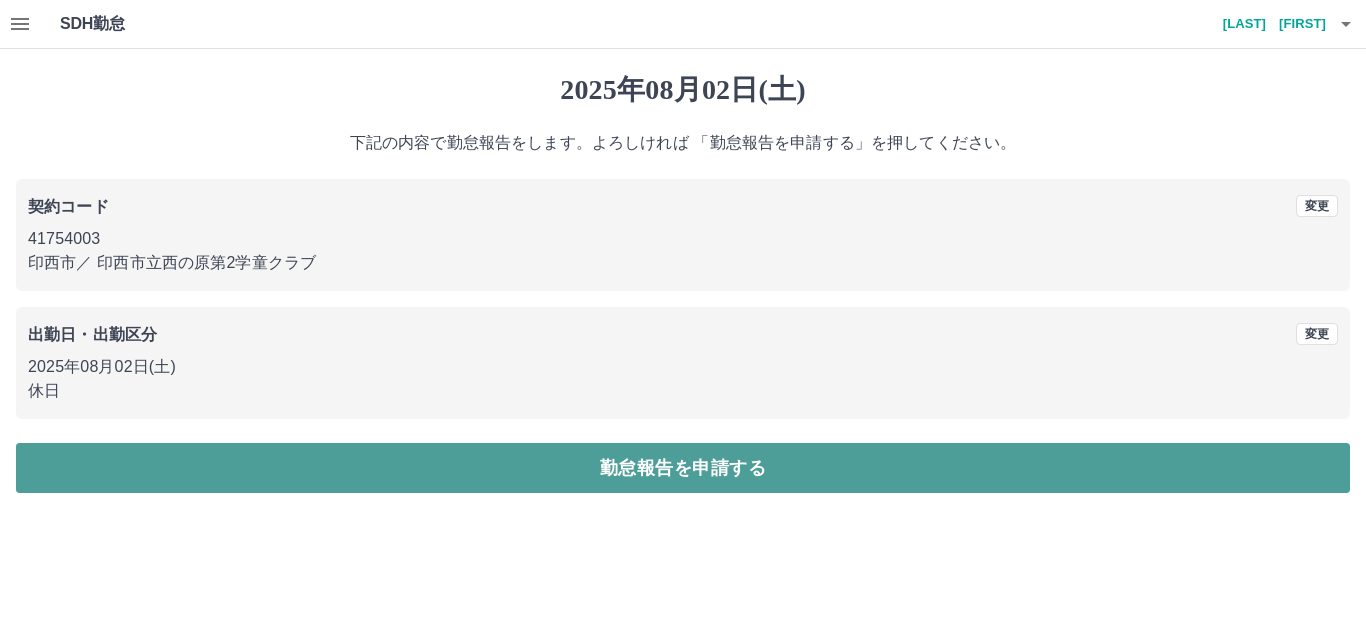 click on "勤怠報告を申請する" at bounding box center (683, 468) 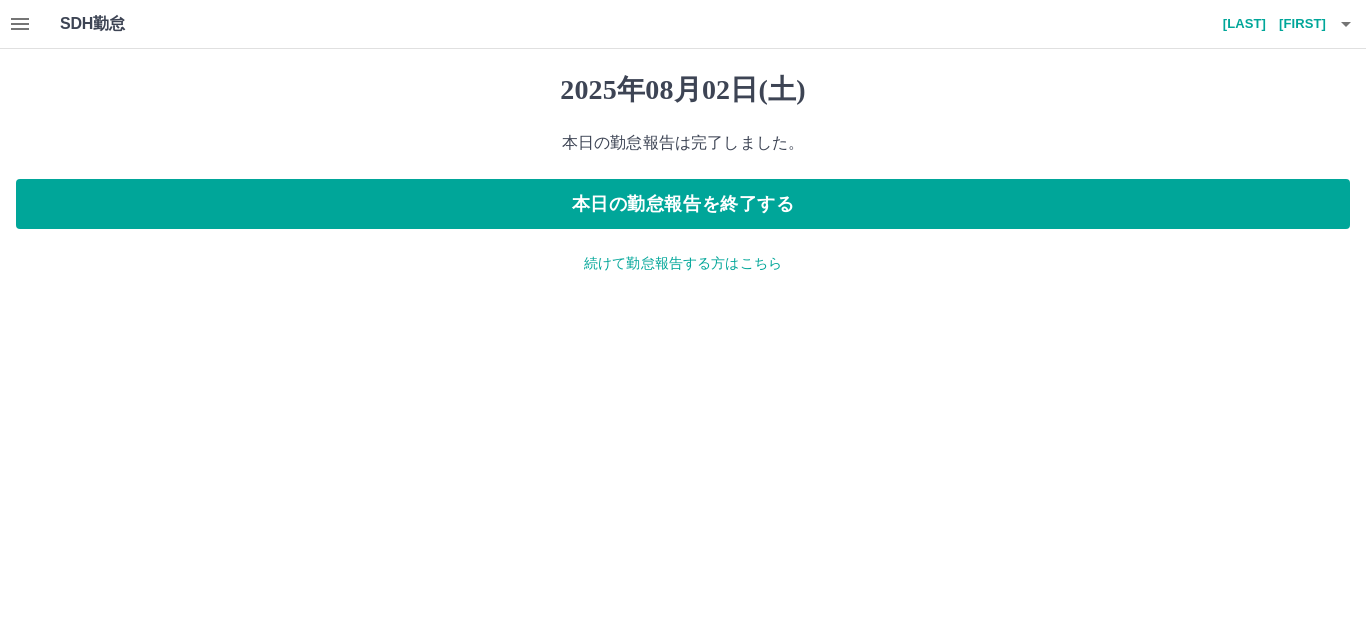 click on "続けて勤怠報告する方はこちら" at bounding box center (683, 263) 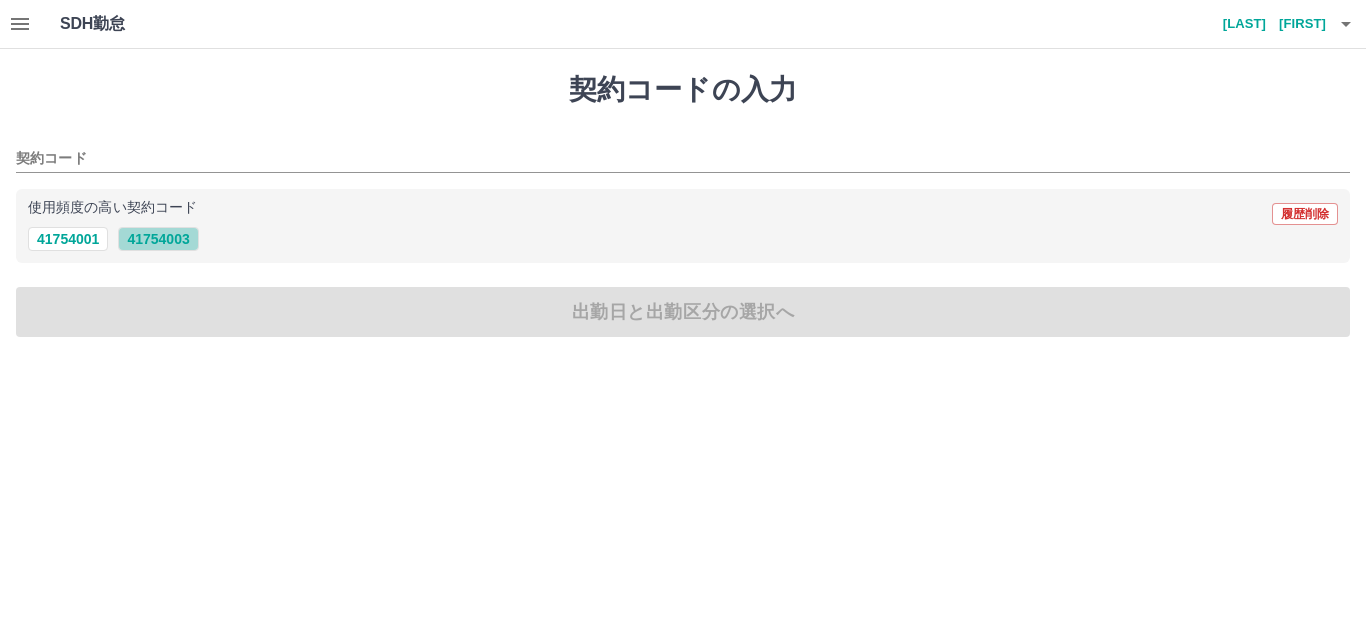 click on "41754003" at bounding box center (158, 239) 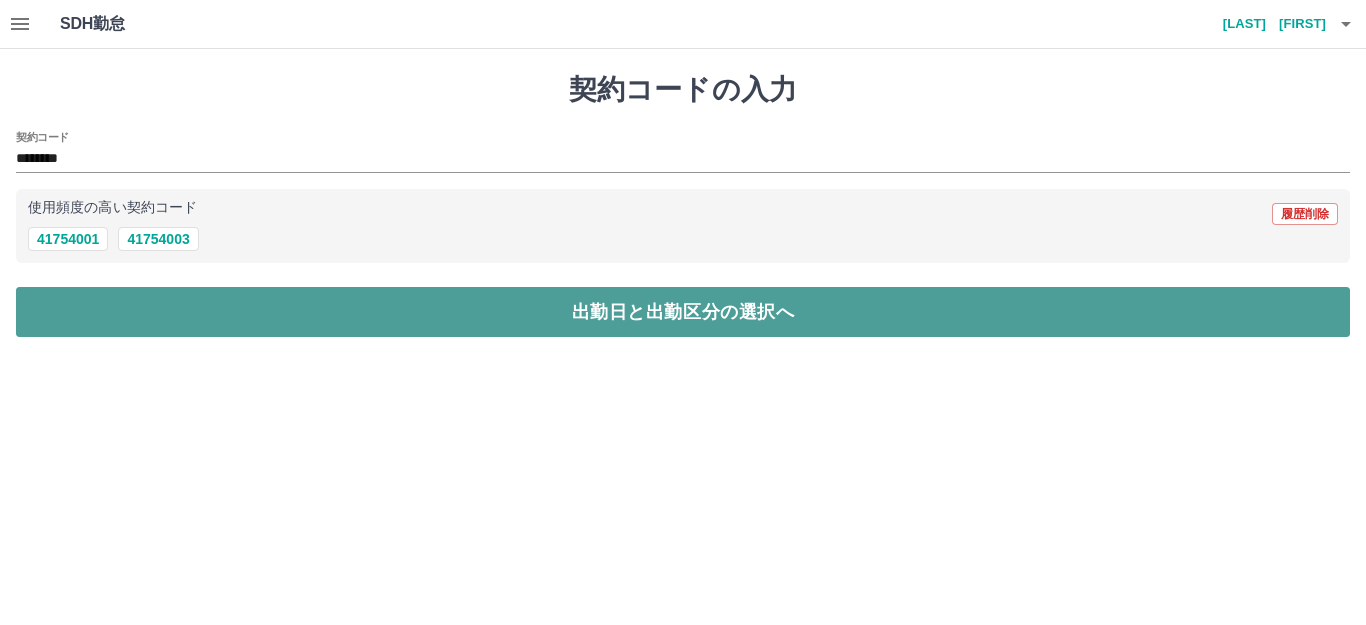 click on "出勤日と出勤区分の選択へ" at bounding box center (683, 312) 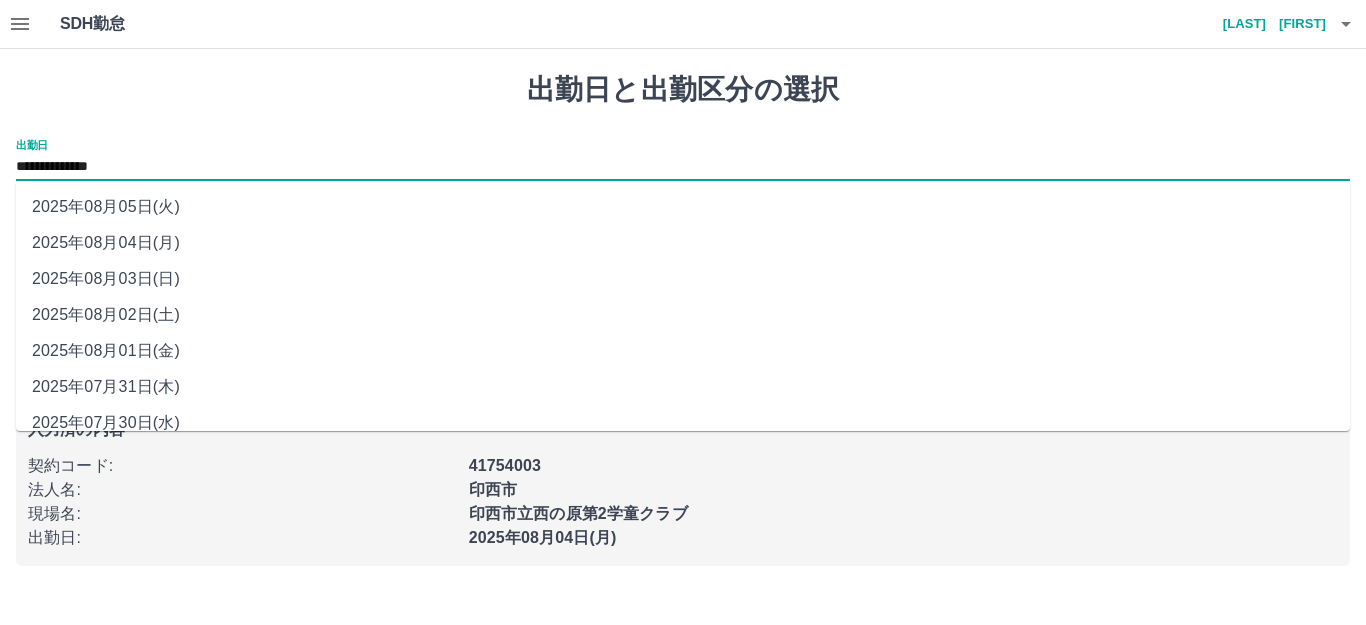 click on "**********" at bounding box center [683, 167] 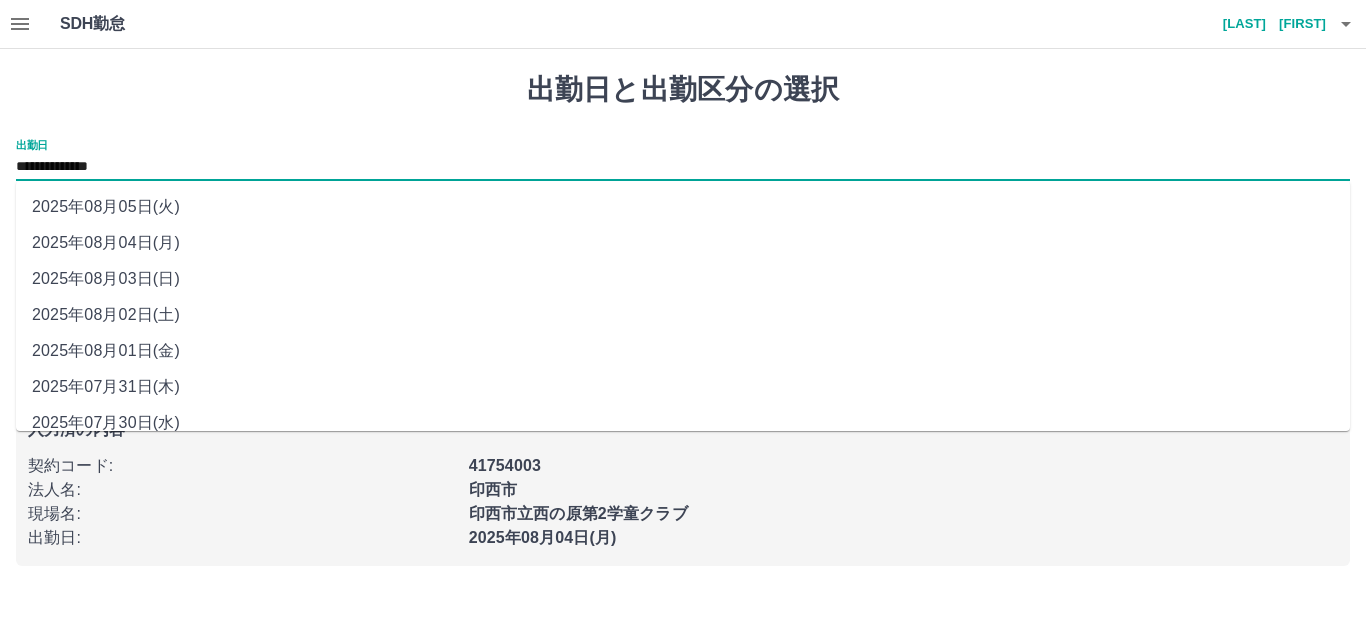 click on "2025年08月03日(日)" at bounding box center (683, 279) 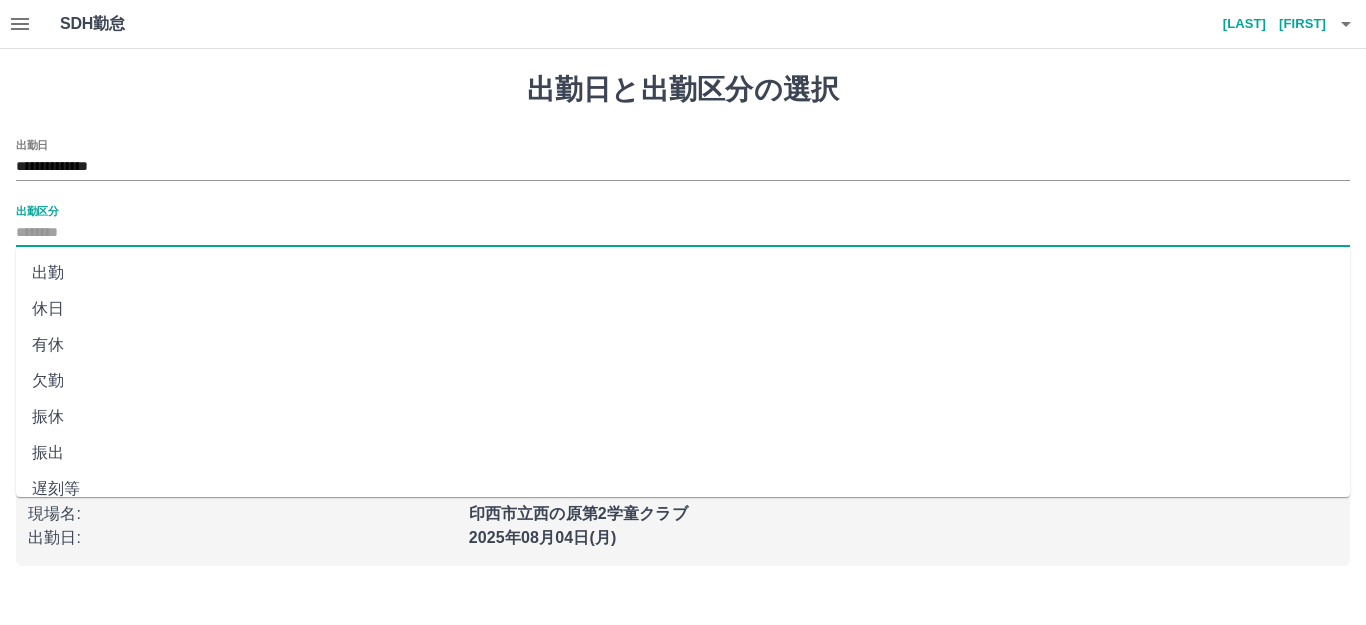 click on "出勤区分" at bounding box center [683, 233] 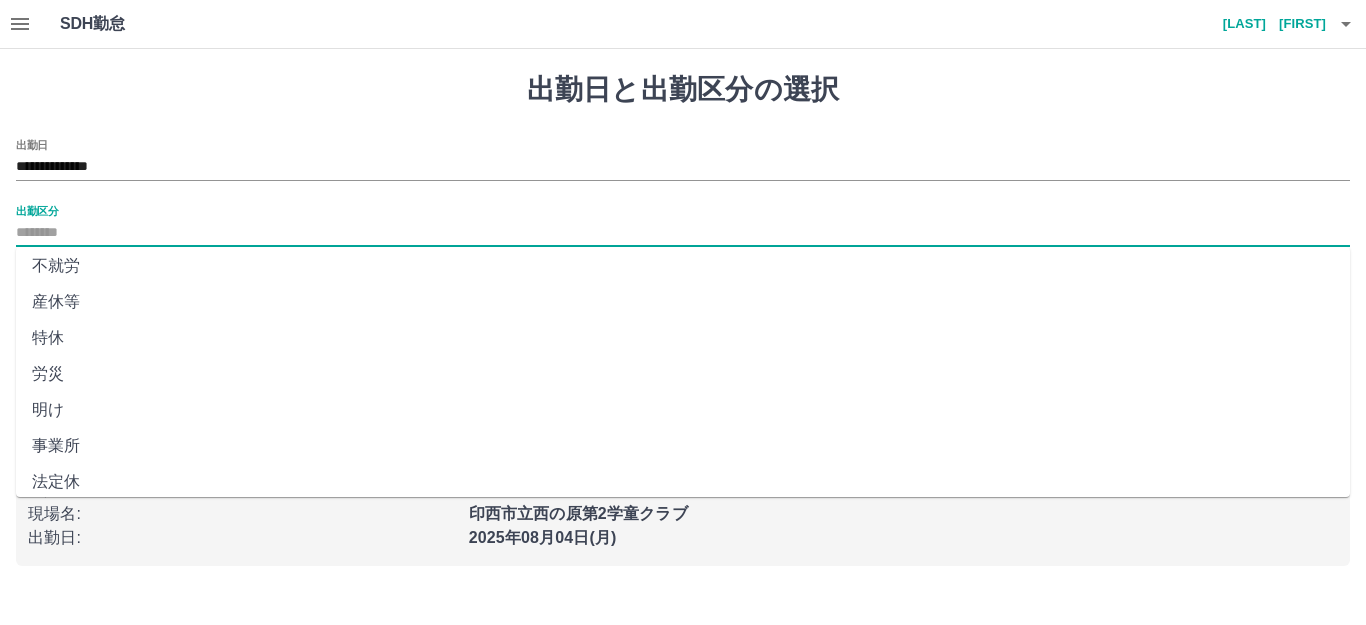 scroll, scrollTop: 414, scrollLeft: 0, axis: vertical 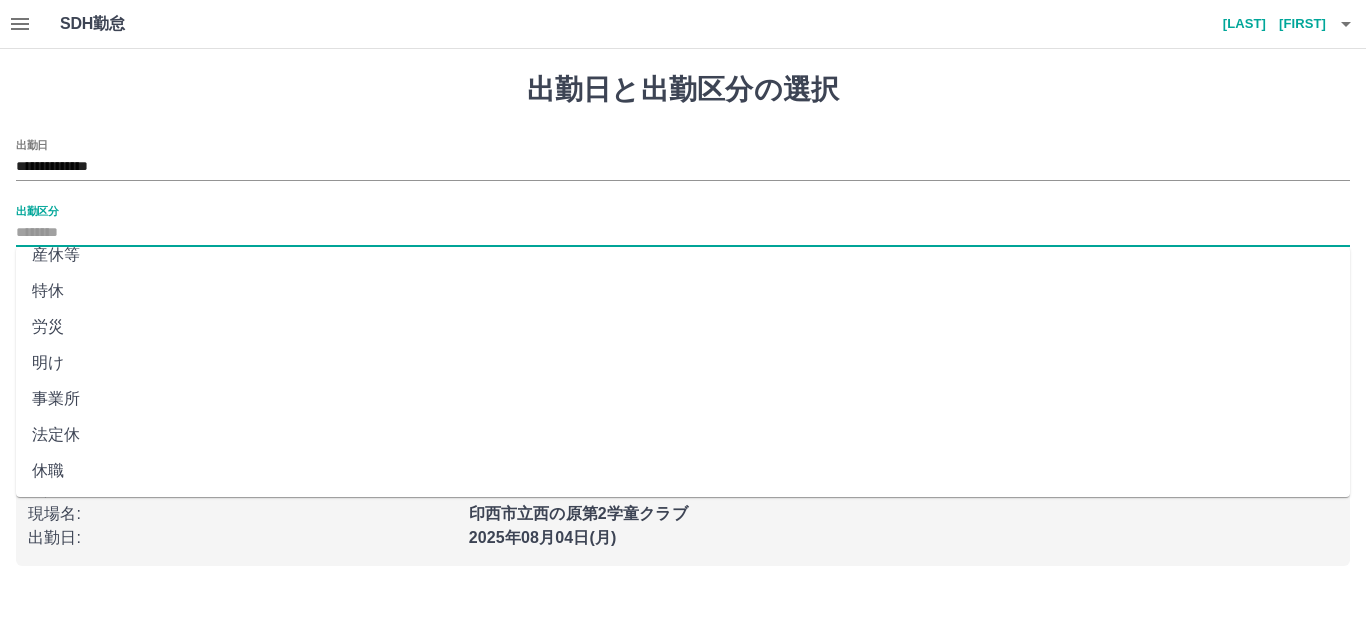 click on "法定休" at bounding box center (683, 435) 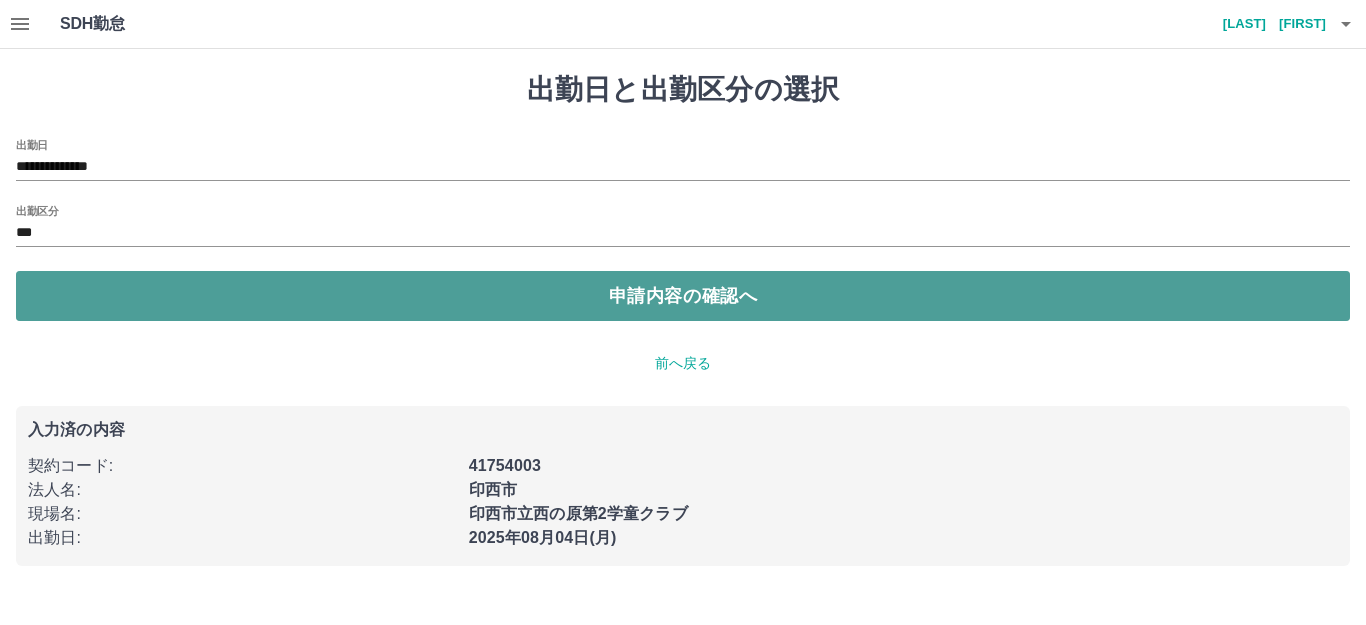click on "申請内容の確認へ" at bounding box center (683, 296) 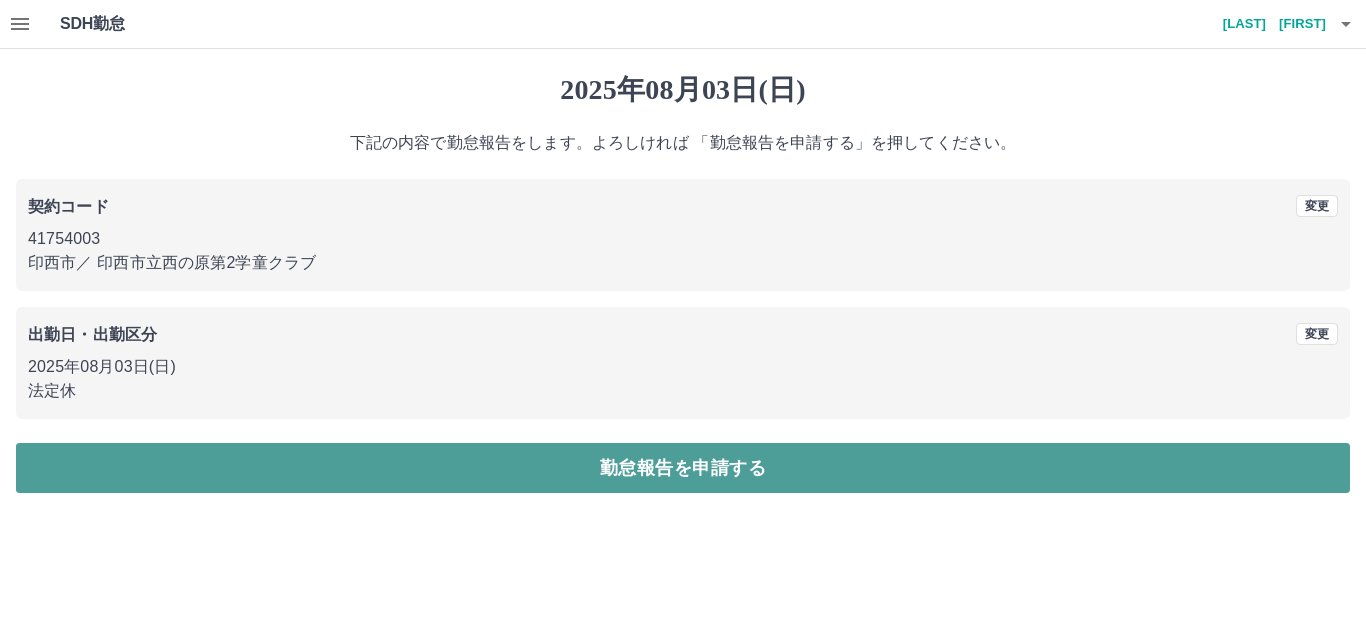 click on "勤怠報告を申請する" at bounding box center [683, 468] 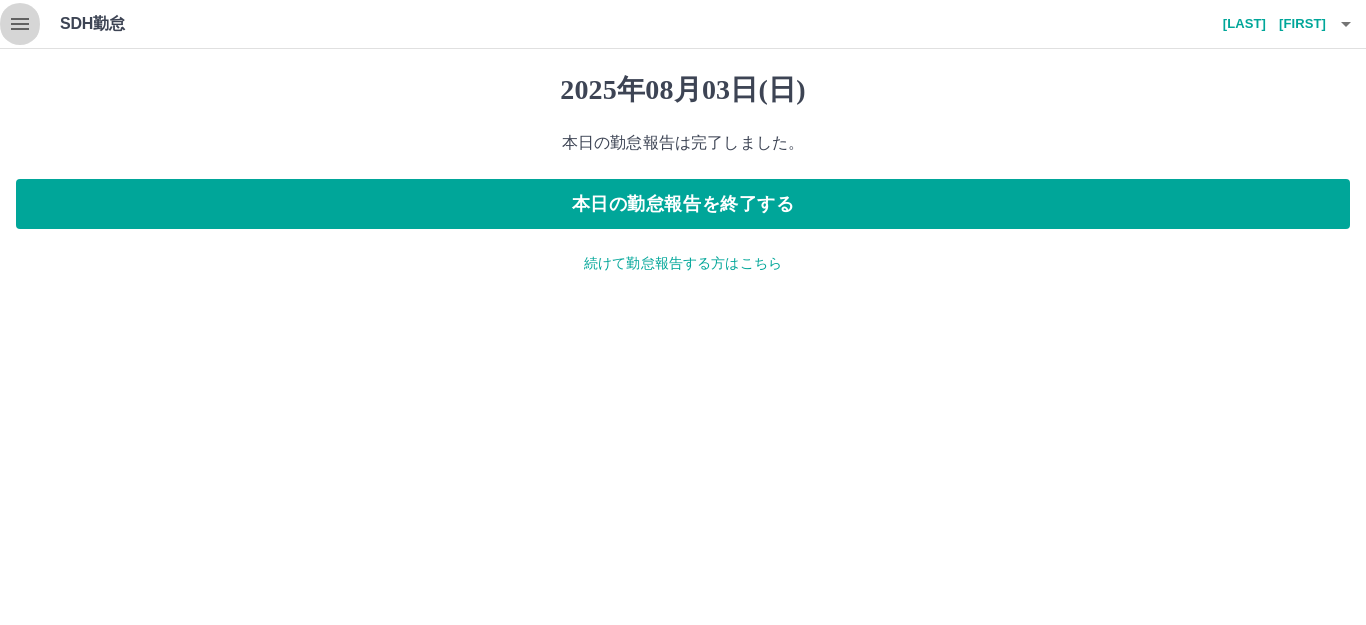 click 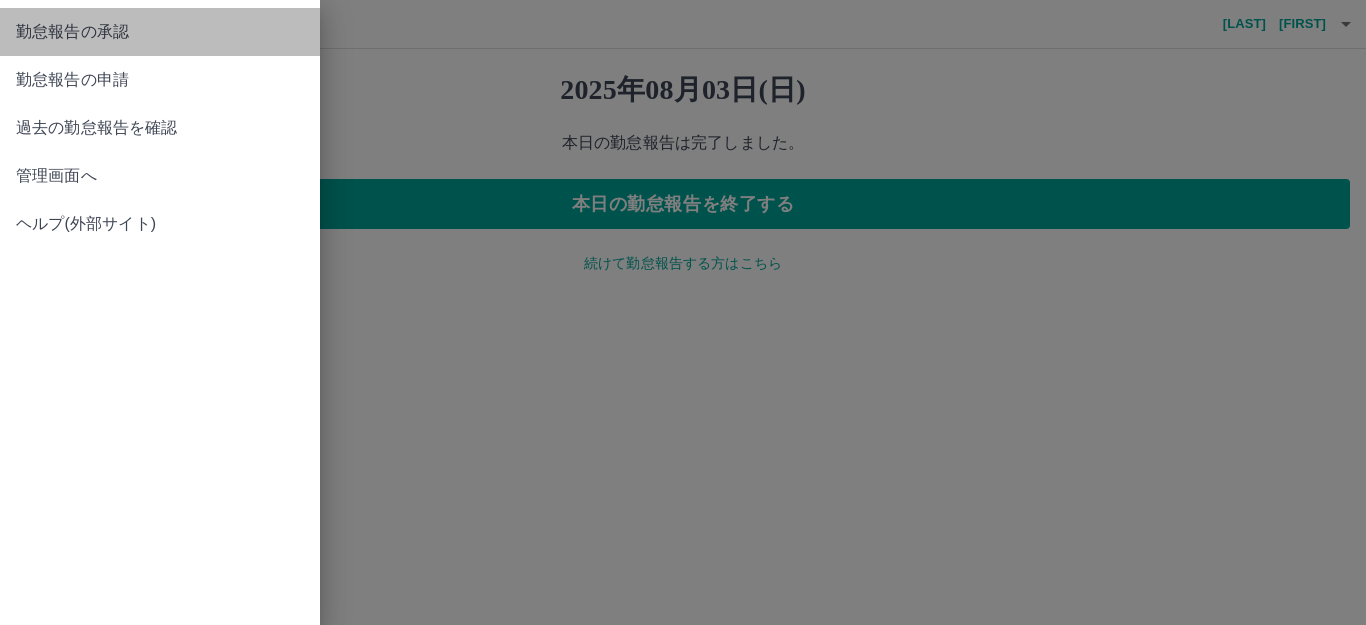 click on "勤怠報告の承認" at bounding box center (160, 32) 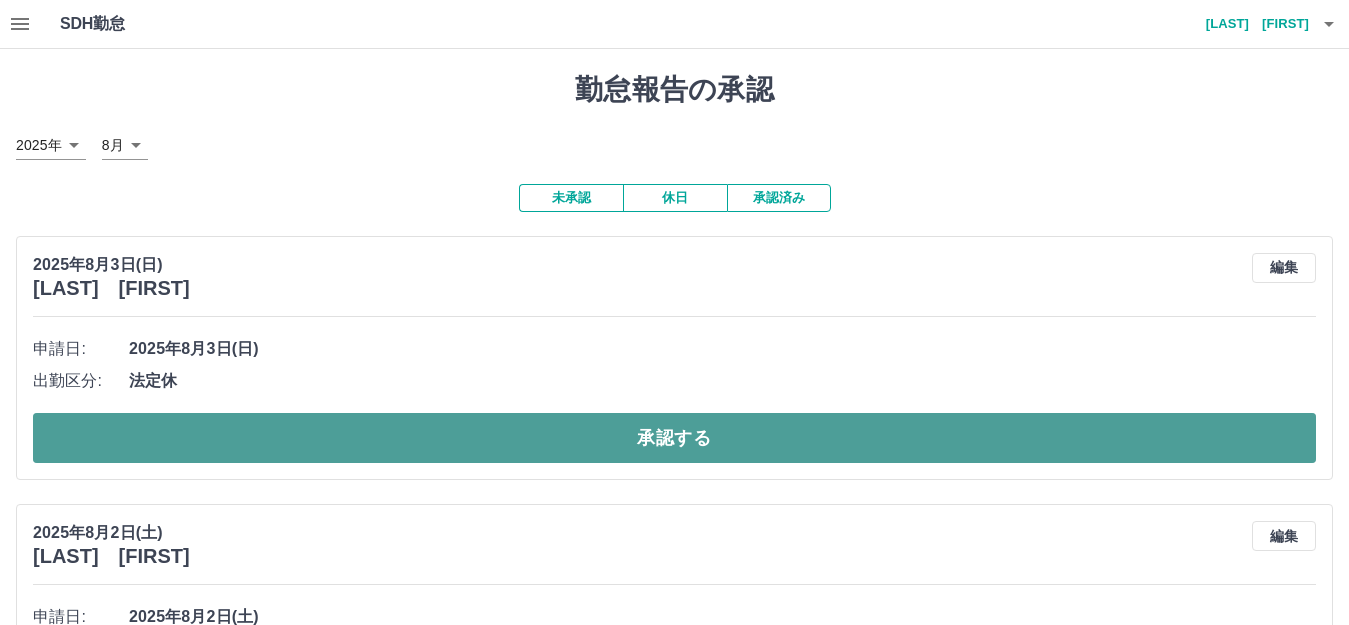 click on "承認する" at bounding box center (674, 438) 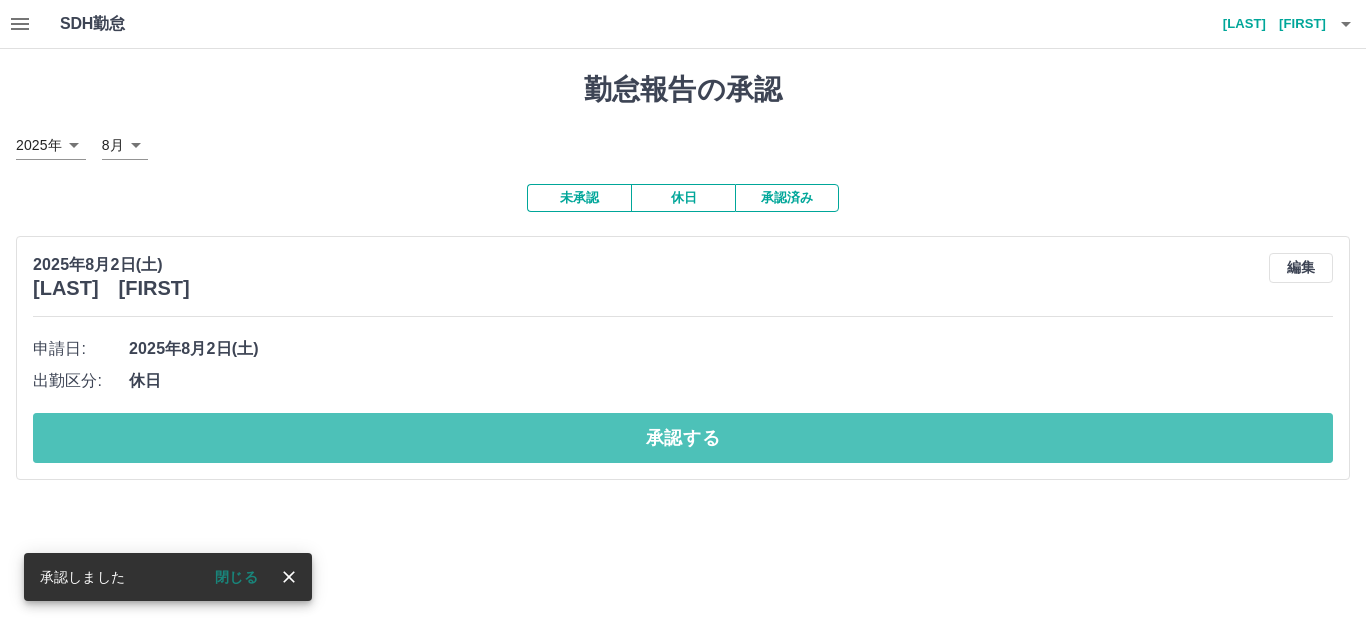 click on "承認する" at bounding box center (683, 438) 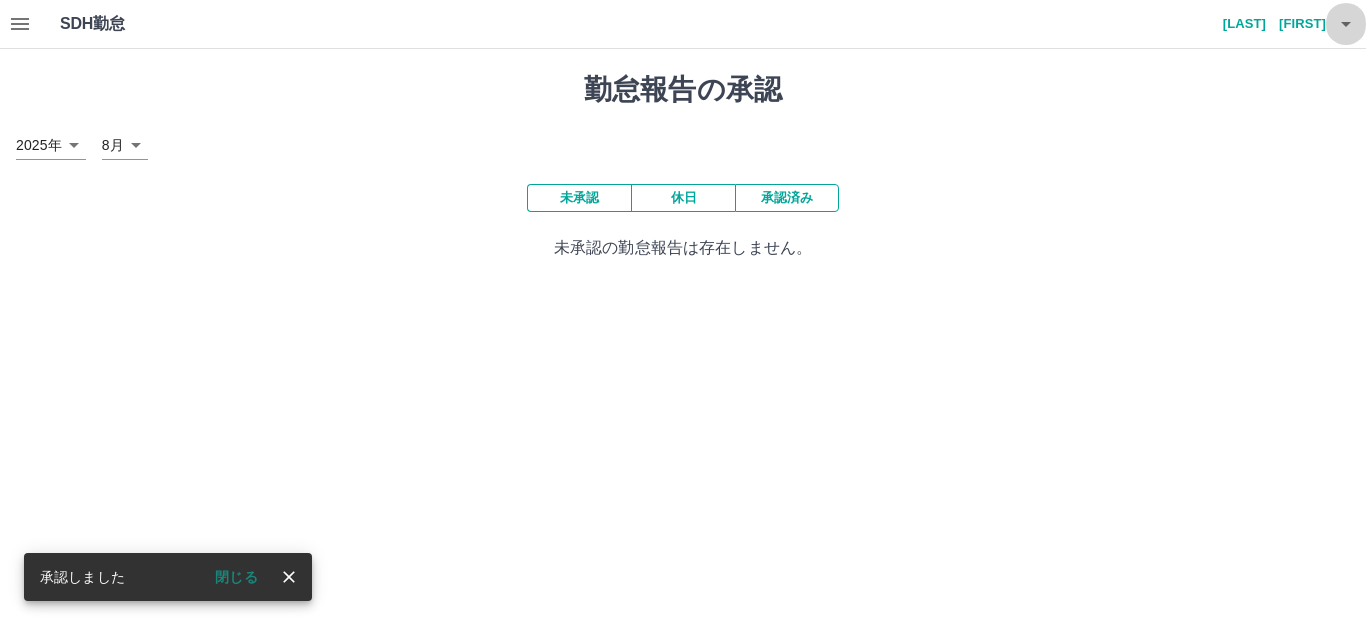 click 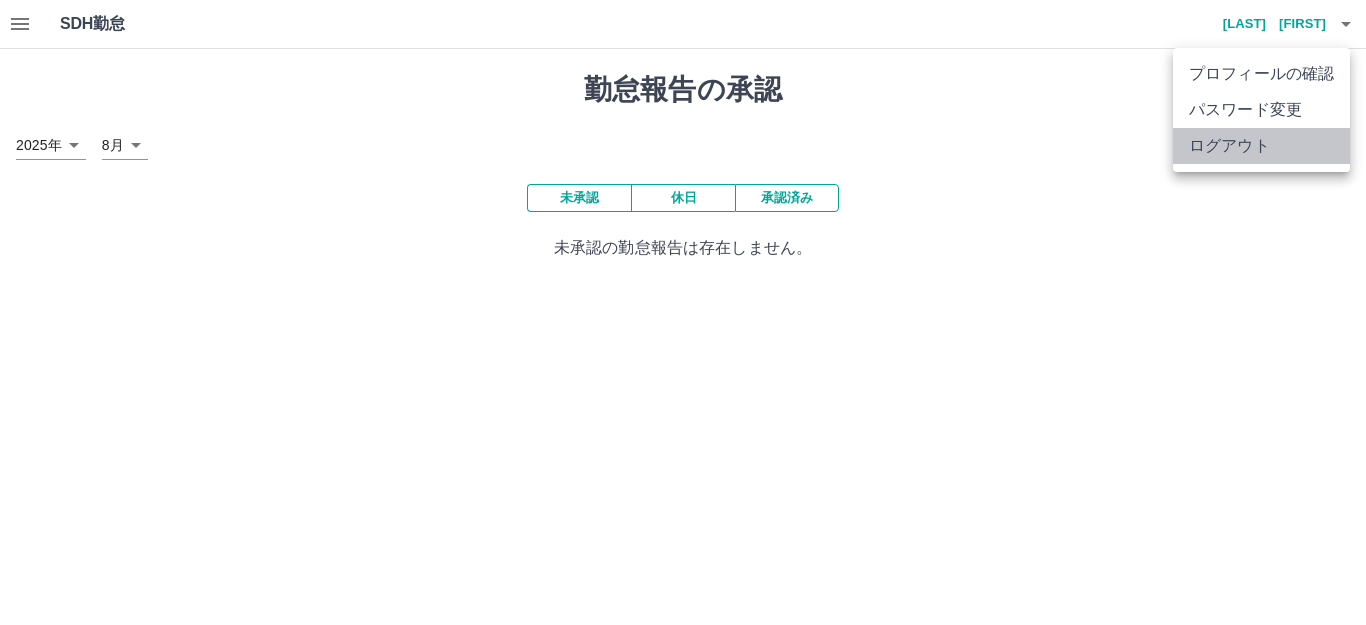 click on "ログアウト" at bounding box center (1261, 146) 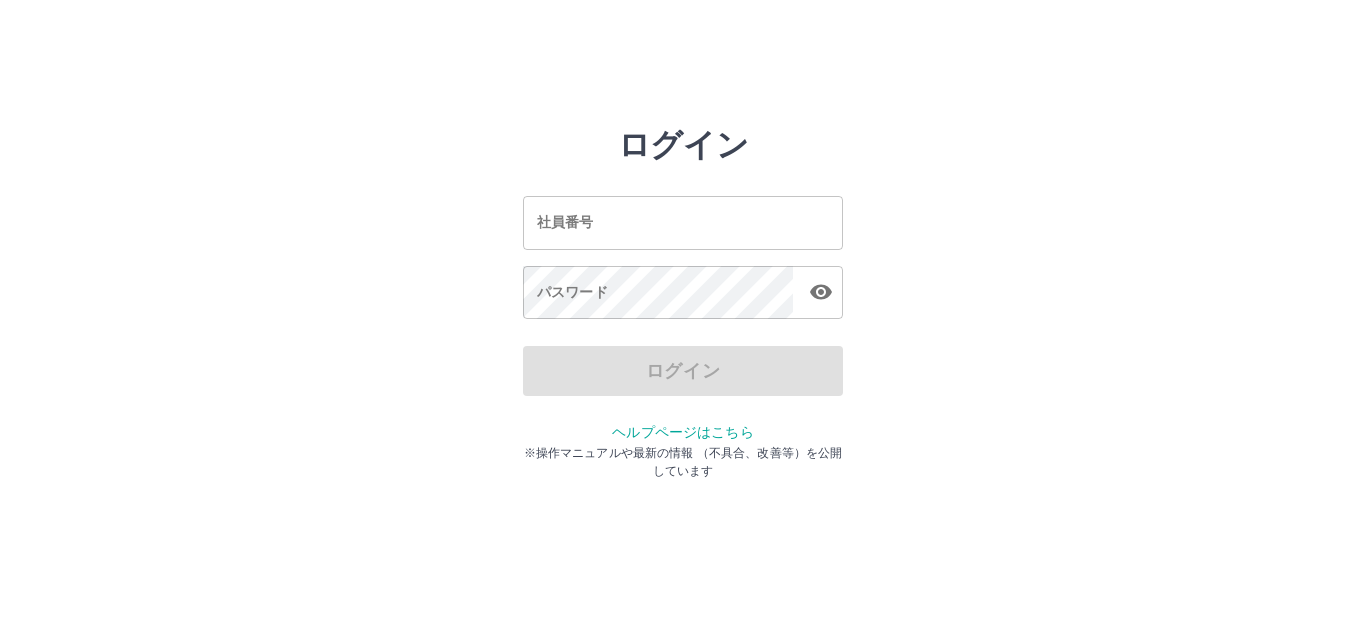 scroll, scrollTop: 0, scrollLeft: 0, axis: both 